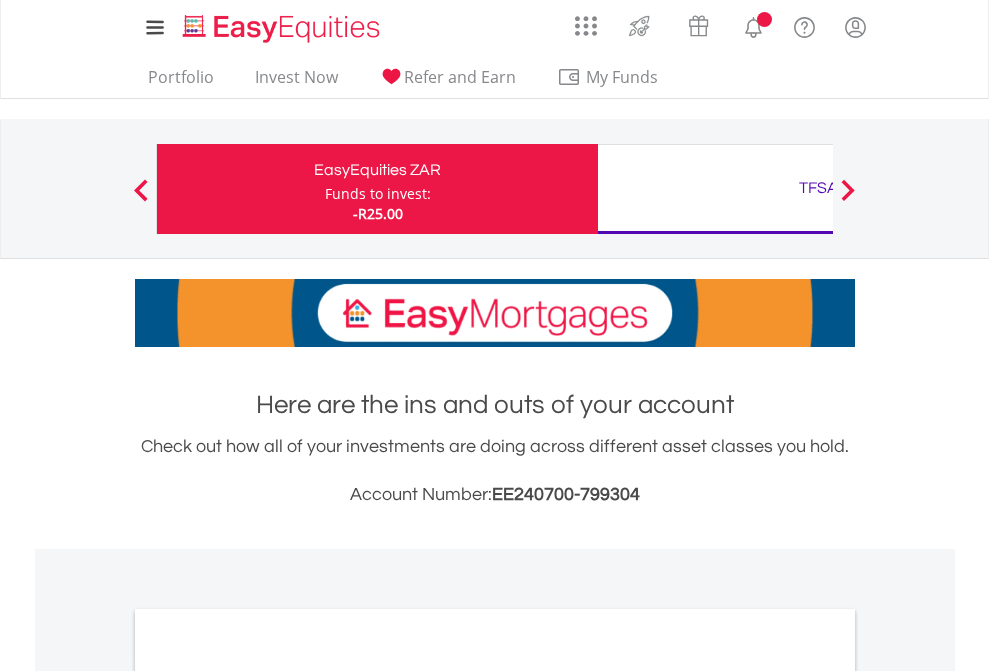 scroll, scrollTop: 0, scrollLeft: 0, axis: both 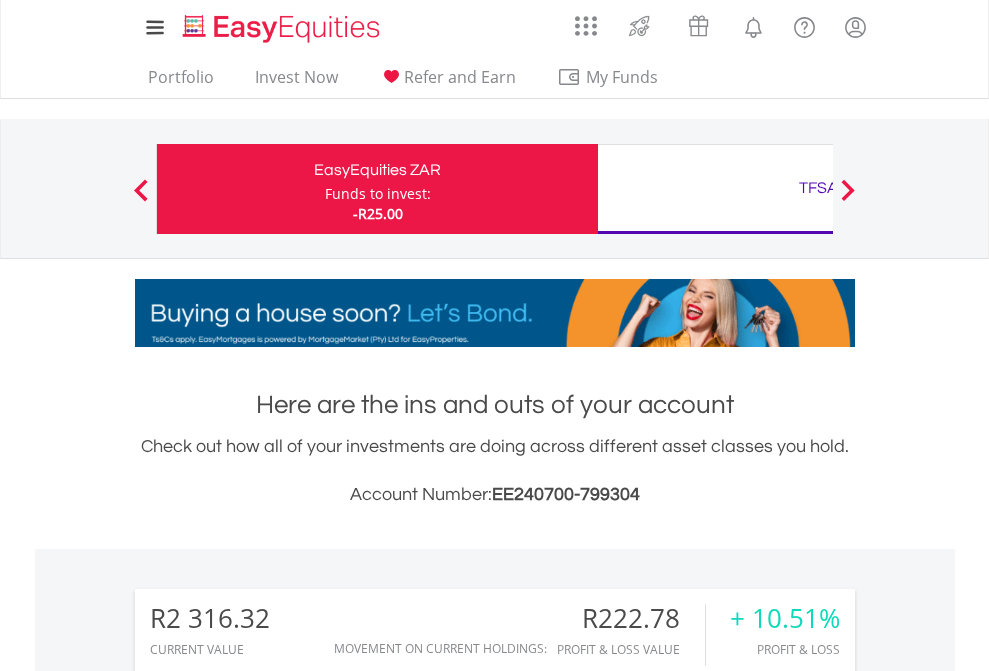 click on "Funds to invest:" at bounding box center (378, 194) 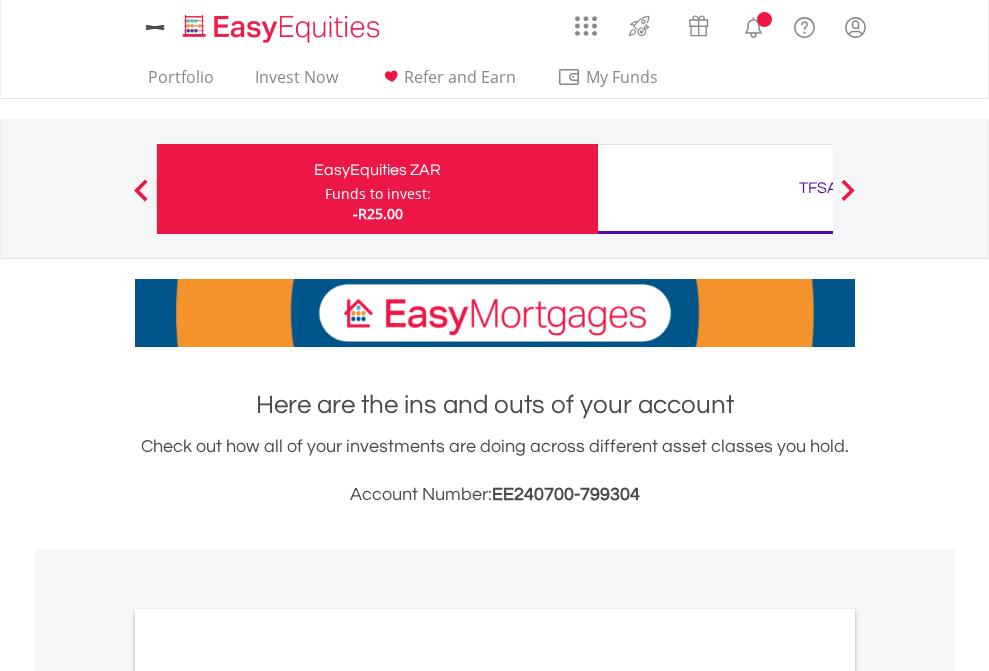 scroll, scrollTop: 0, scrollLeft: 0, axis: both 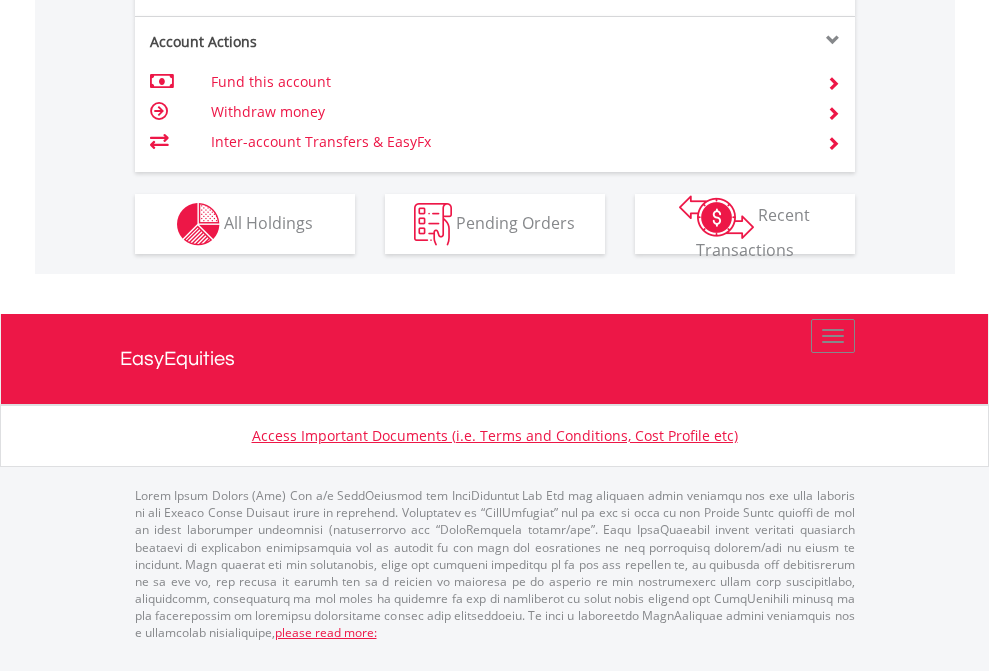 click on "Investment types" at bounding box center [706, -337] 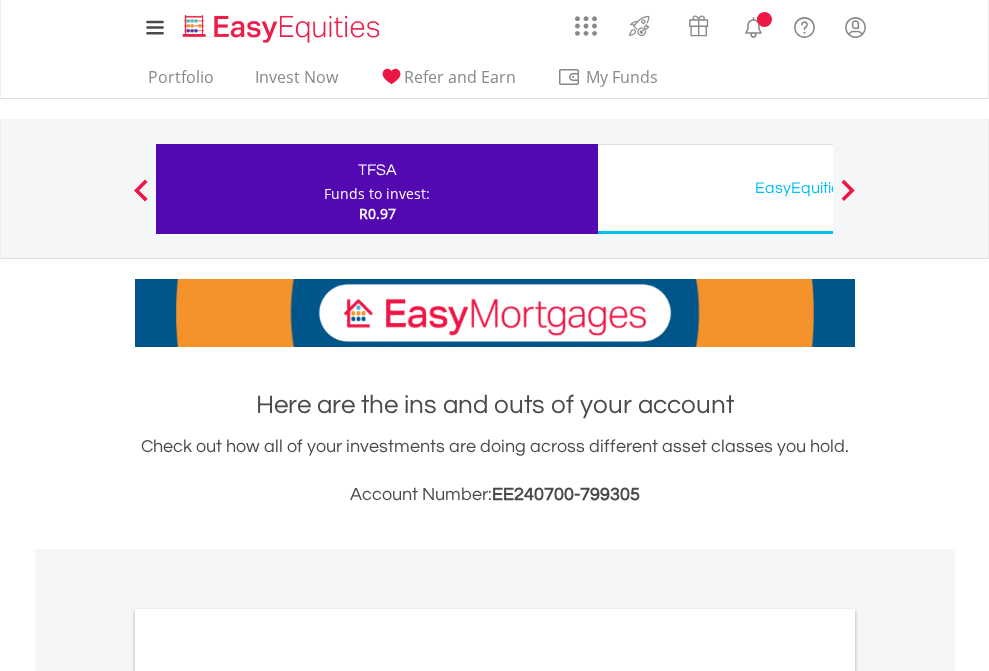 scroll, scrollTop: 0, scrollLeft: 0, axis: both 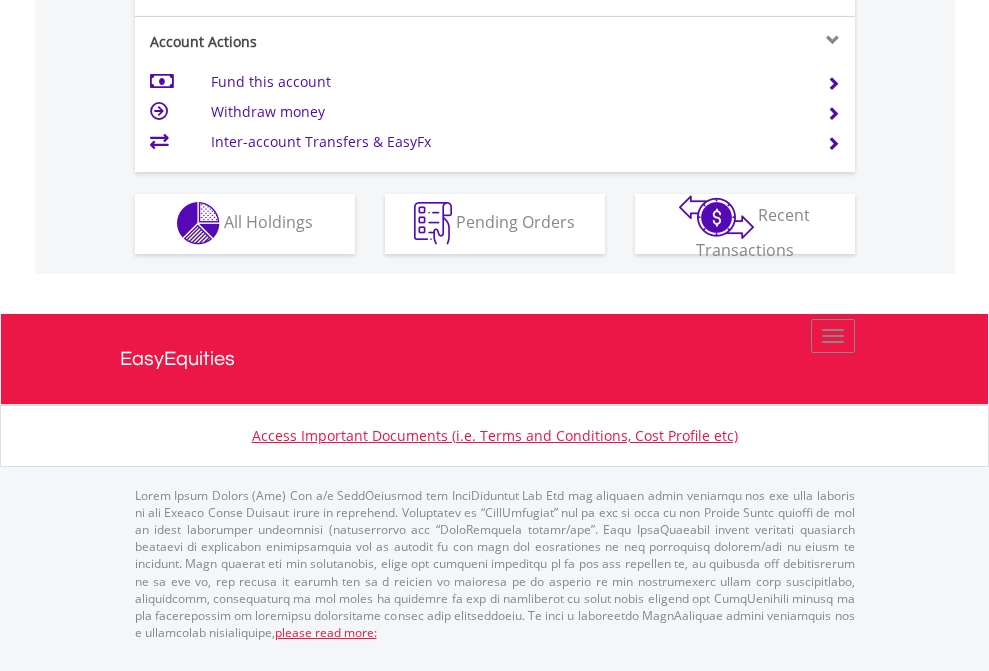 click on "Investment types" at bounding box center [706, -353] 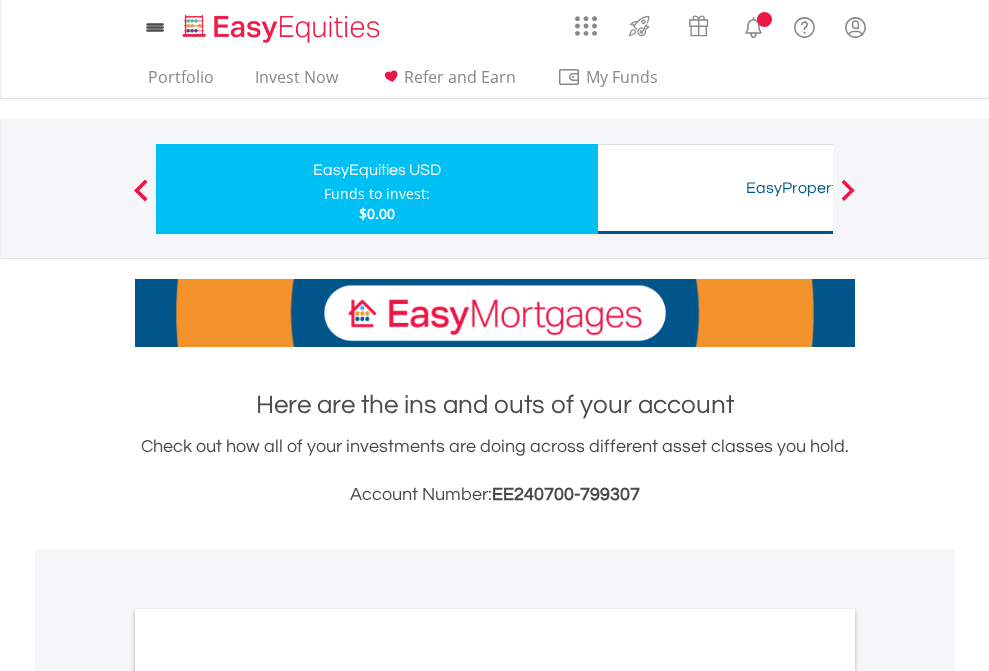 scroll, scrollTop: 0, scrollLeft: 0, axis: both 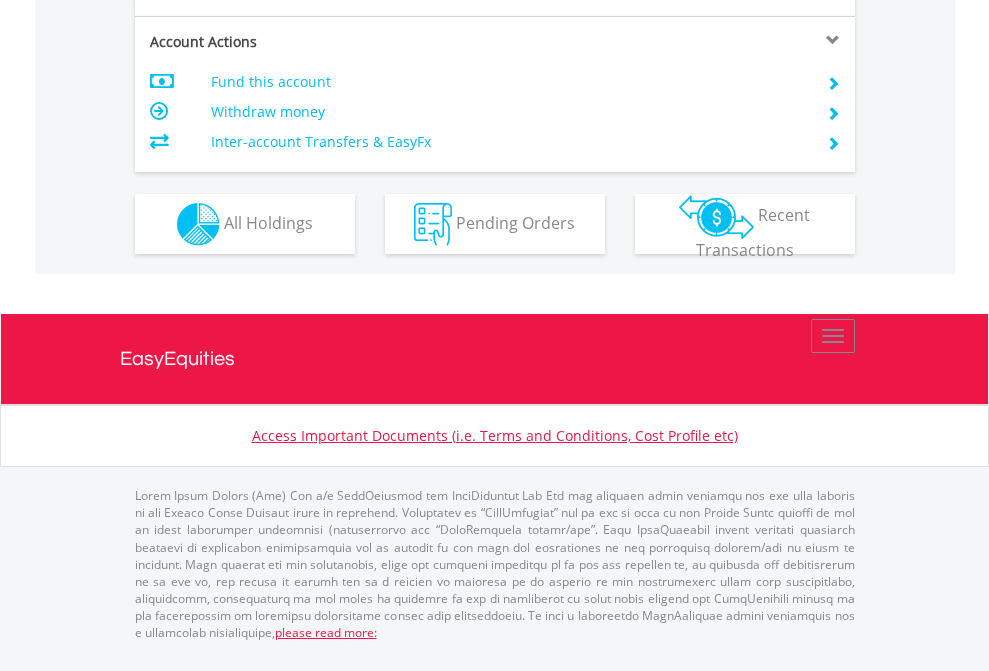 click on "Investment types" at bounding box center [706, -337] 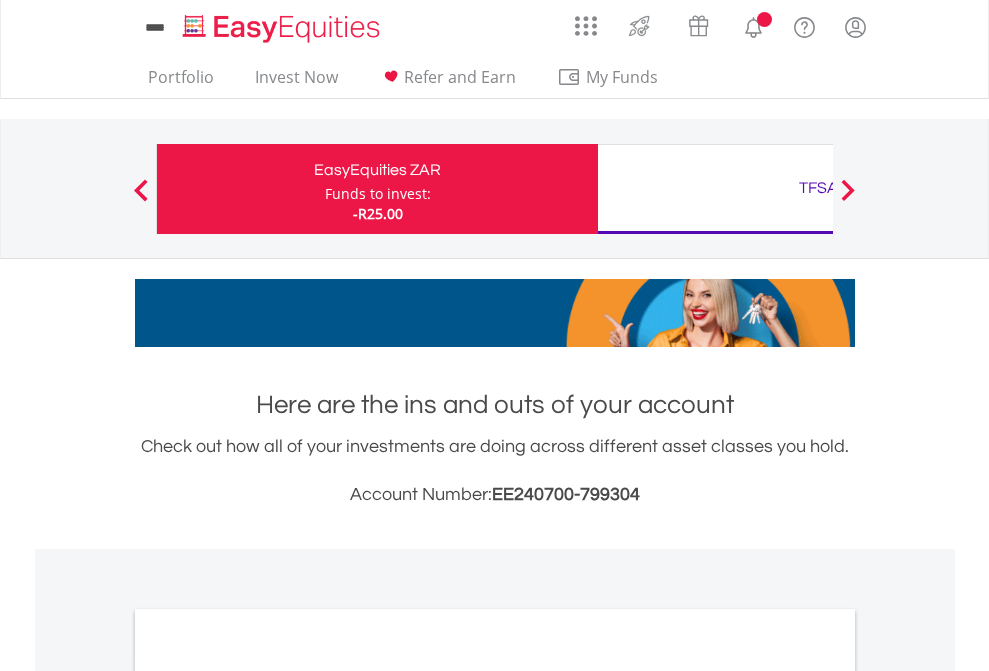 click on "All Holdings" at bounding box center (268, 1096) 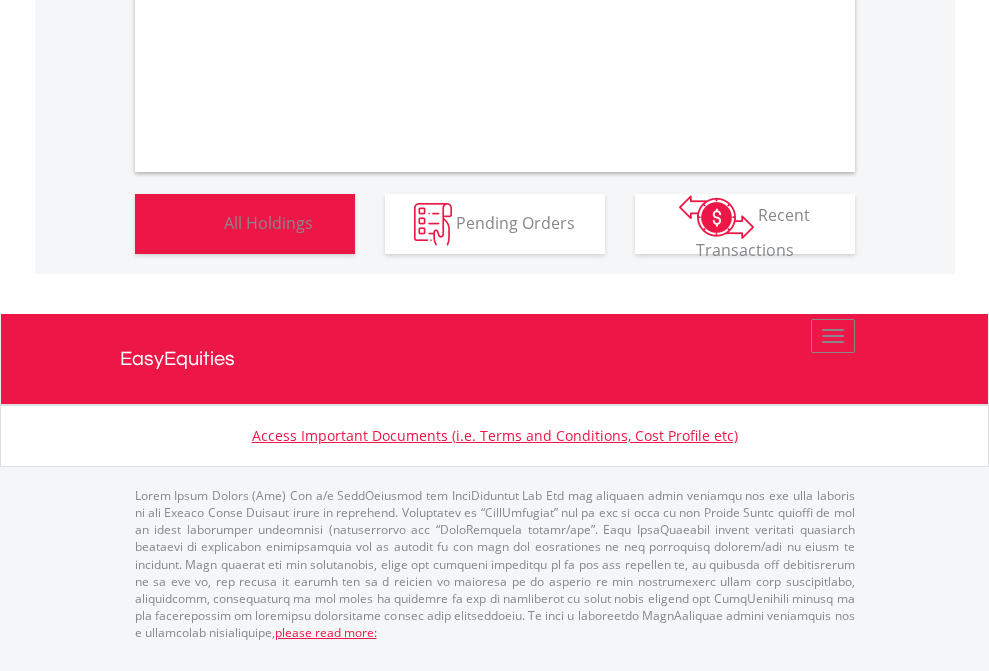 scroll, scrollTop: 1202, scrollLeft: 0, axis: vertical 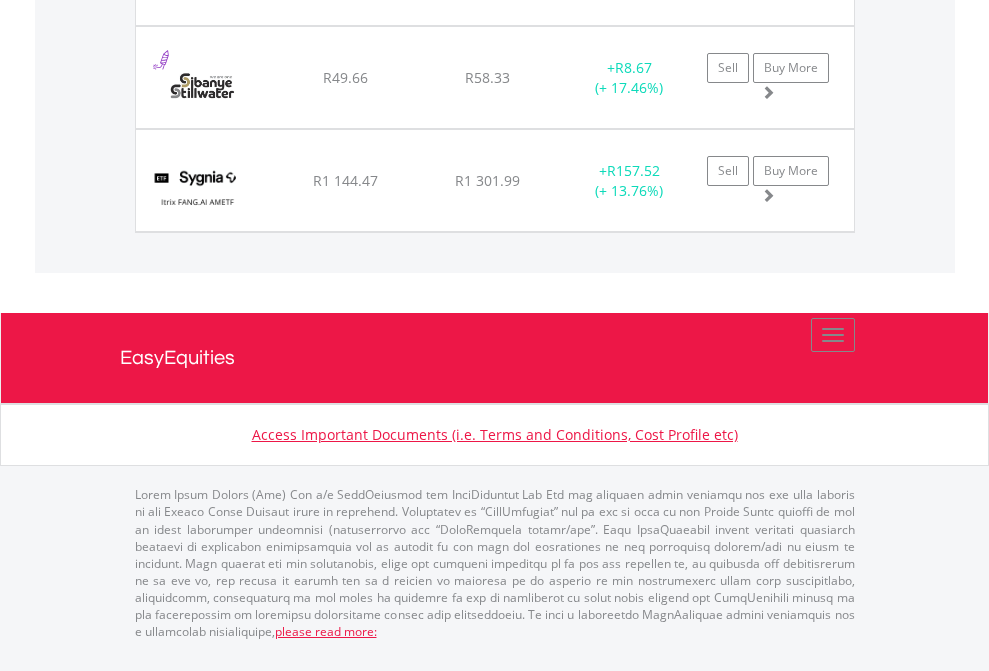 click on "TFSA" at bounding box center (818, -1997) 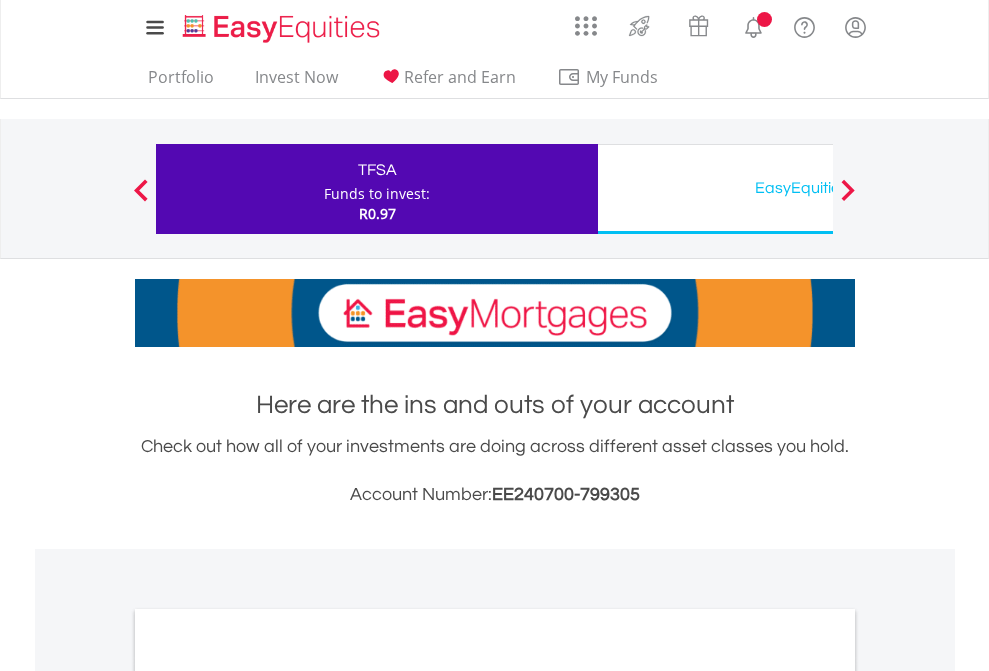 scroll, scrollTop: 0, scrollLeft: 0, axis: both 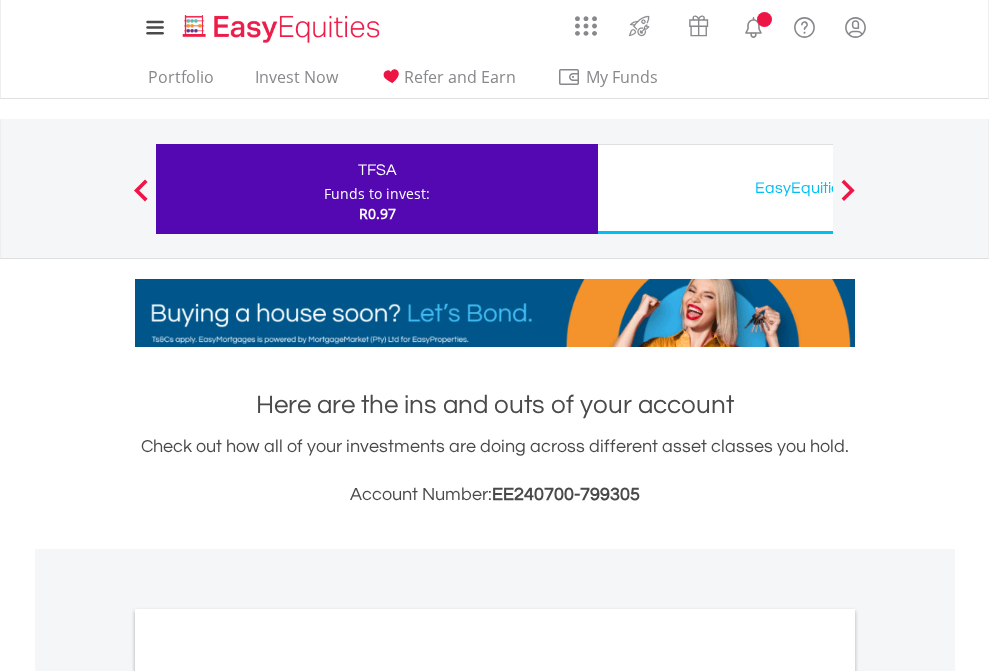 click on "All Holdings" at bounding box center [268, 1096] 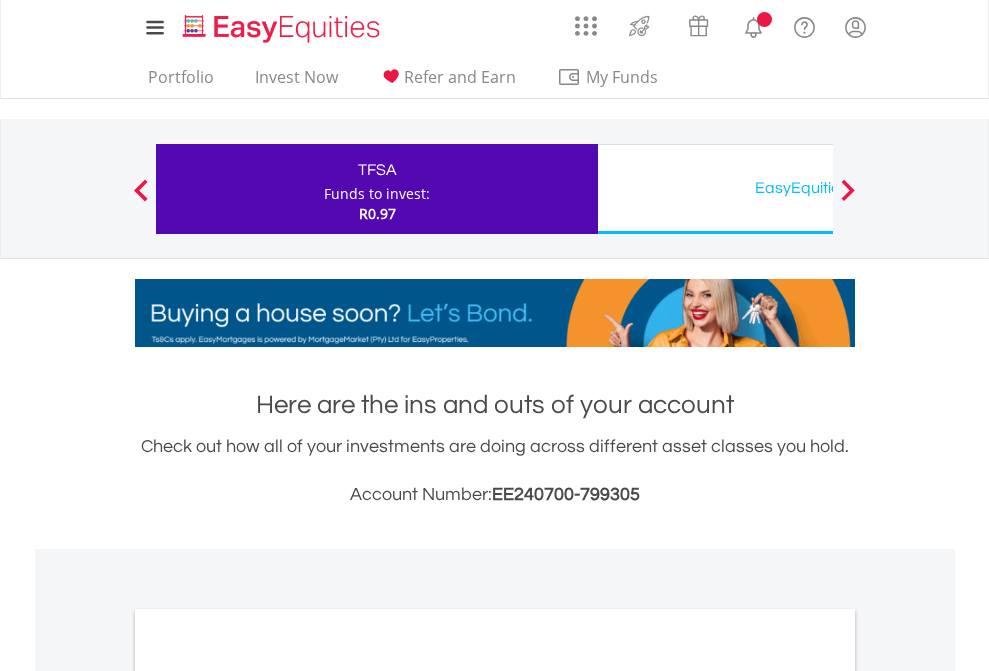 scroll, scrollTop: 1202, scrollLeft: 0, axis: vertical 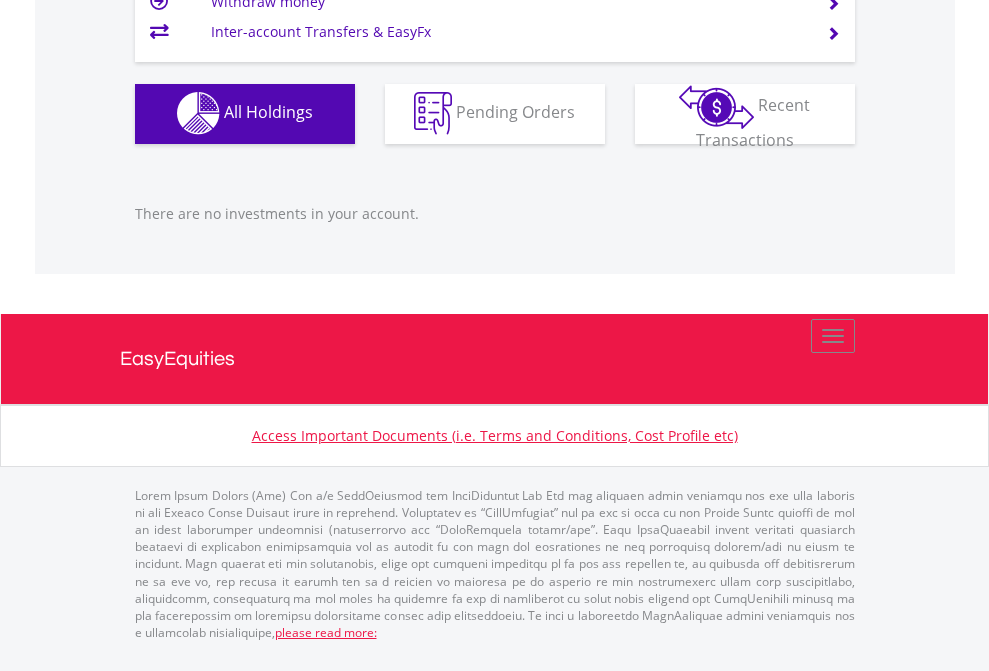 click on "EasyEquities USD" at bounding box center [818, -1142] 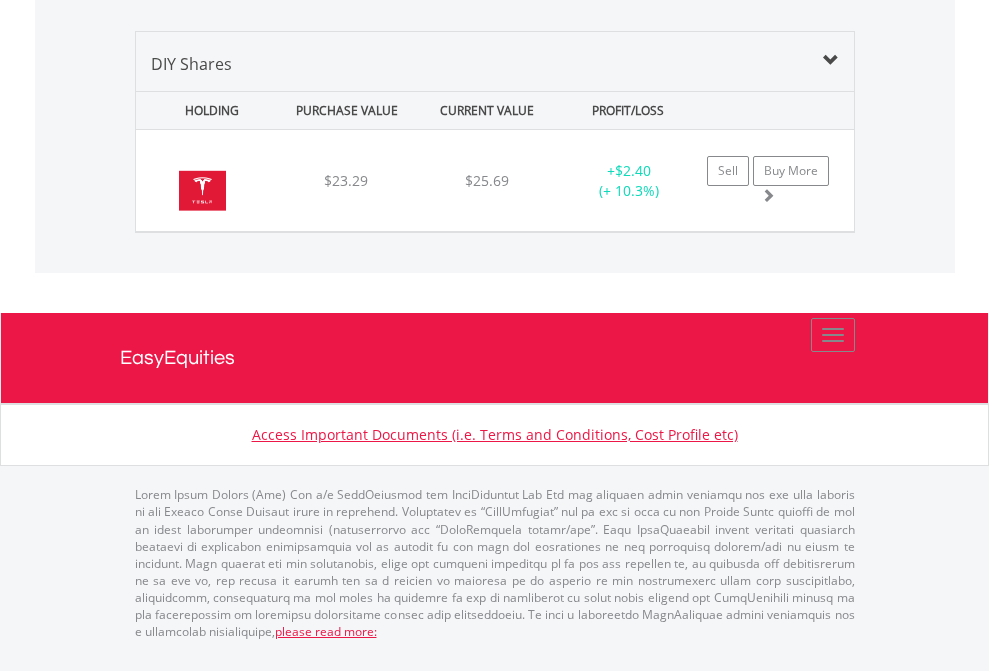 scroll, scrollTop: 2225, scrollLeft: 0, axis: vertical 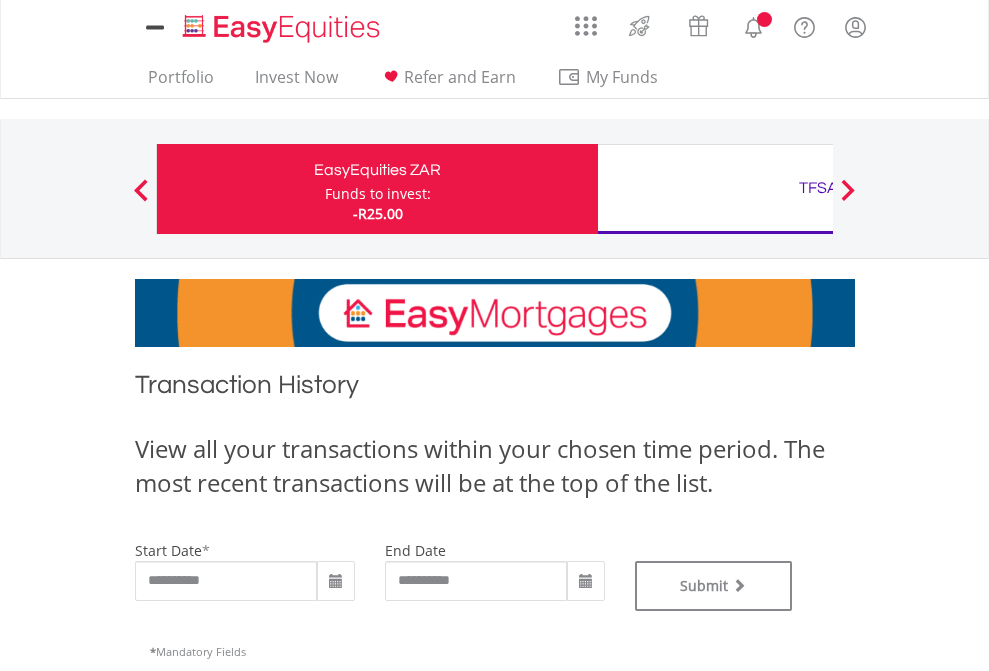 type on "**********" 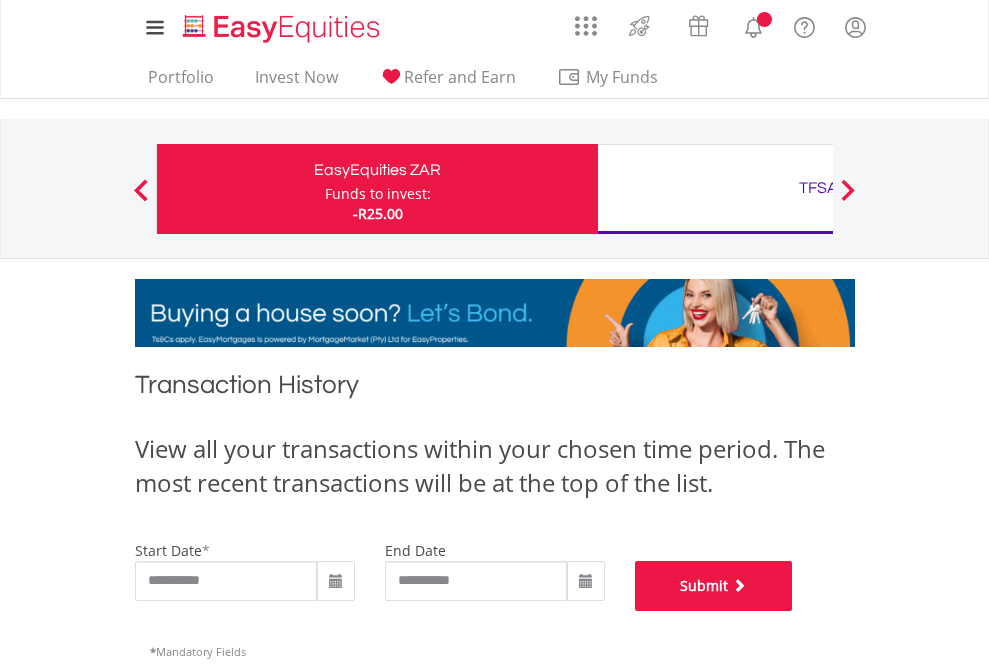 click on "Submit" at bounding box center (714, 586) 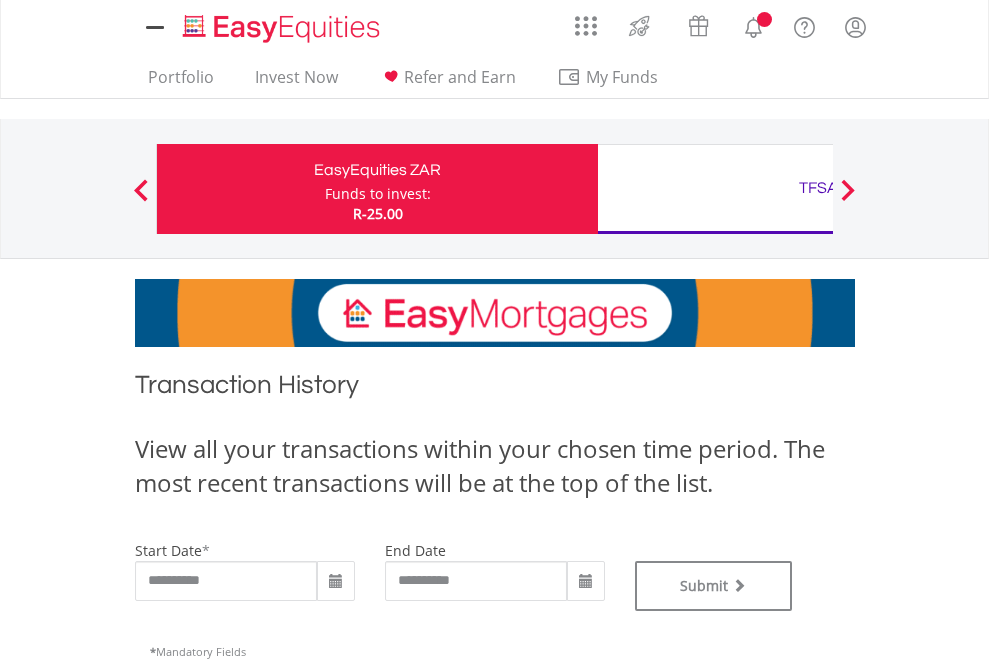scroll, scrollTop: 0, scrollLeft: 0, axis: both 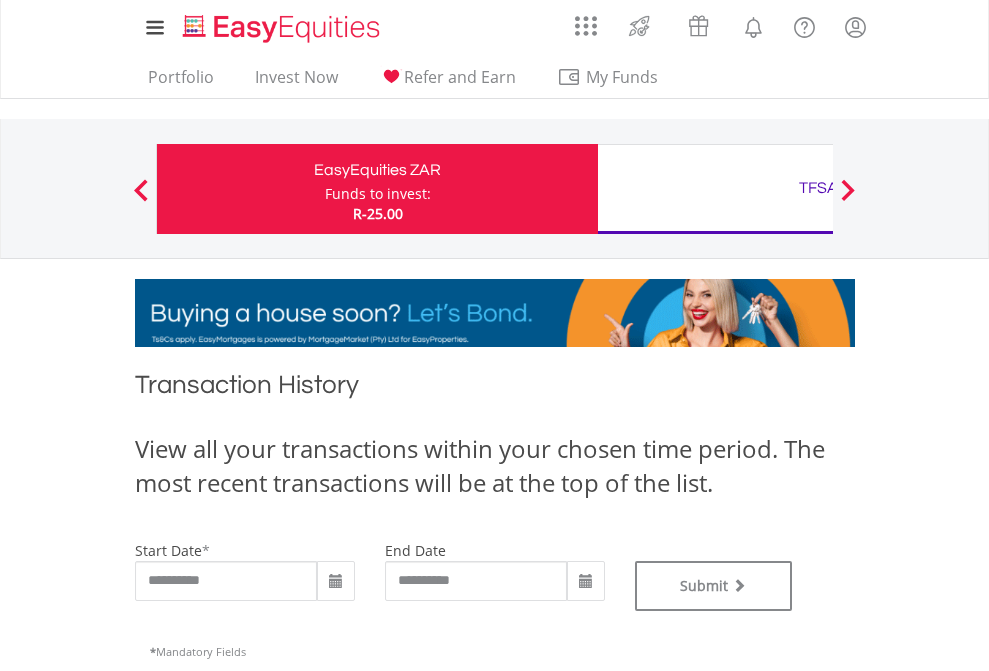 click on "TFSA" at bounding box center [818, 188] 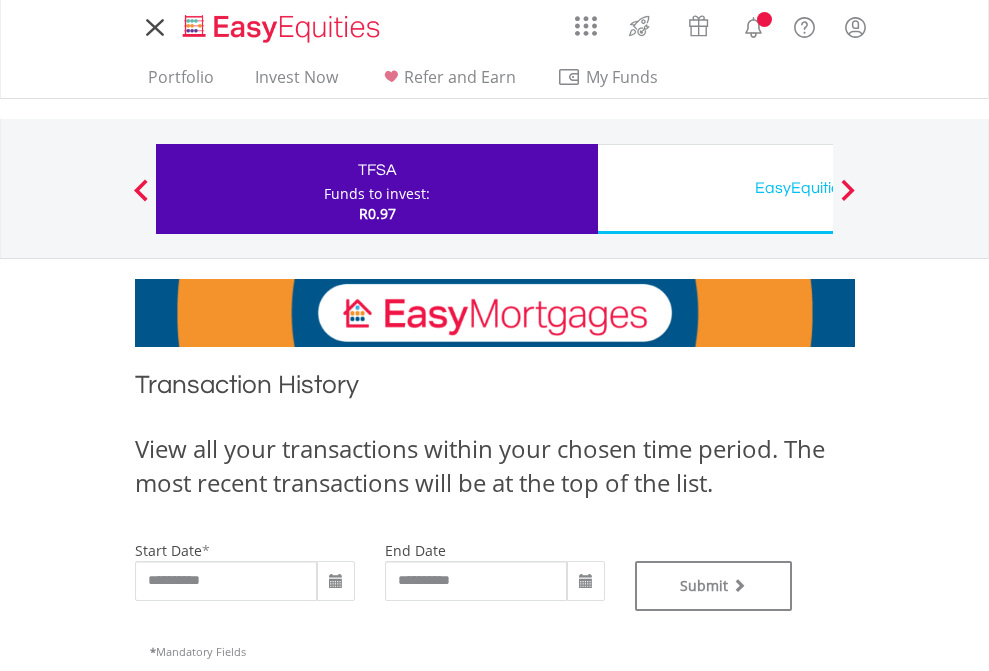 scroll, scrollTop: 0, scrollLeft: 0, axis: both 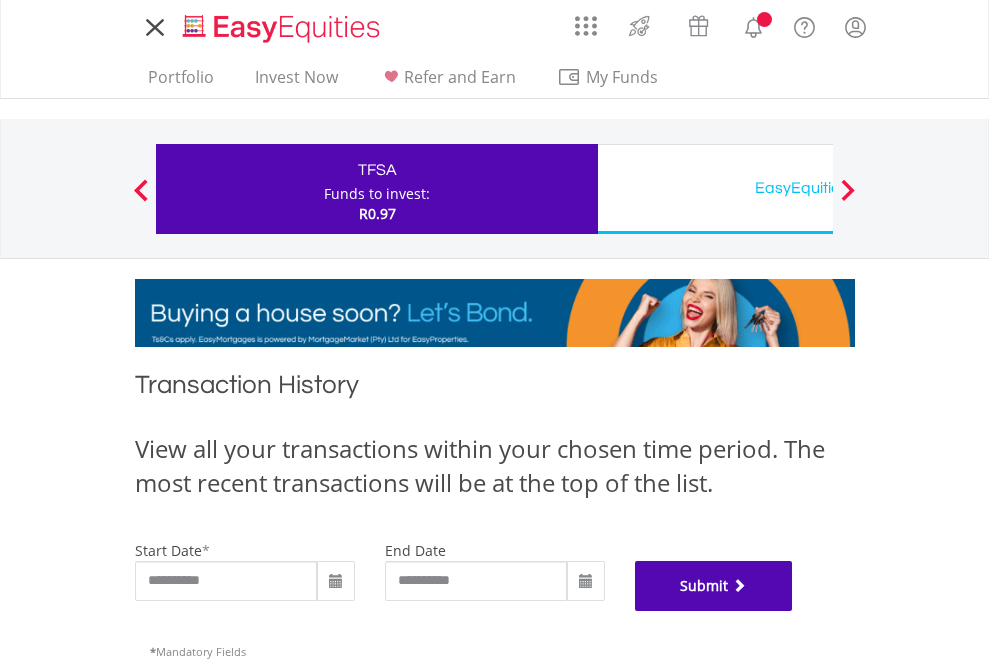 click on "Submit" at bounding box center (714, 586) 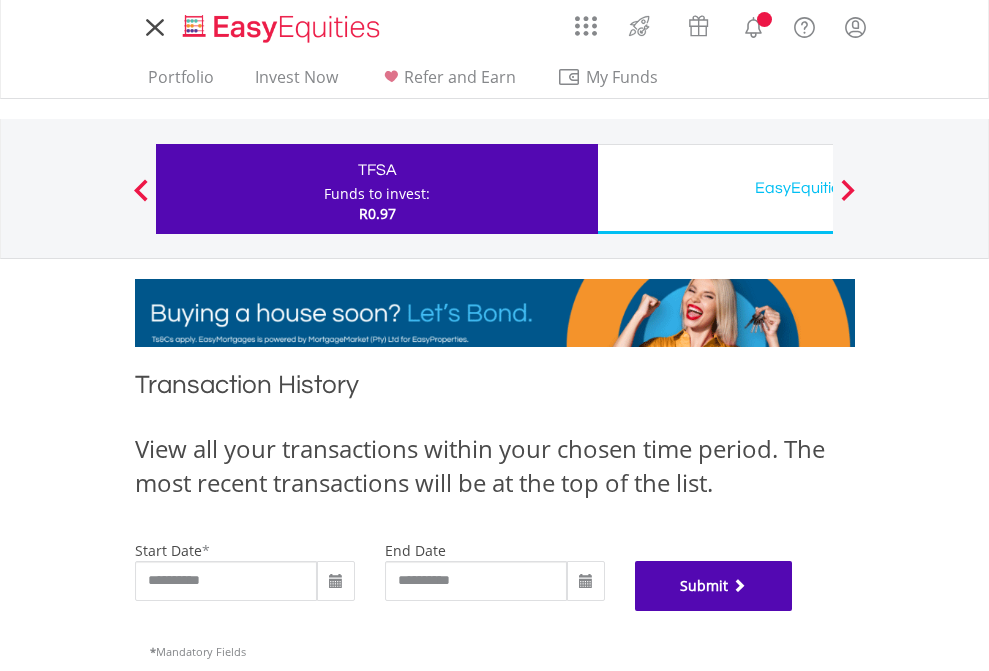 scroll, scrollTop: 811, scrollLeft: 0, axis: vertical 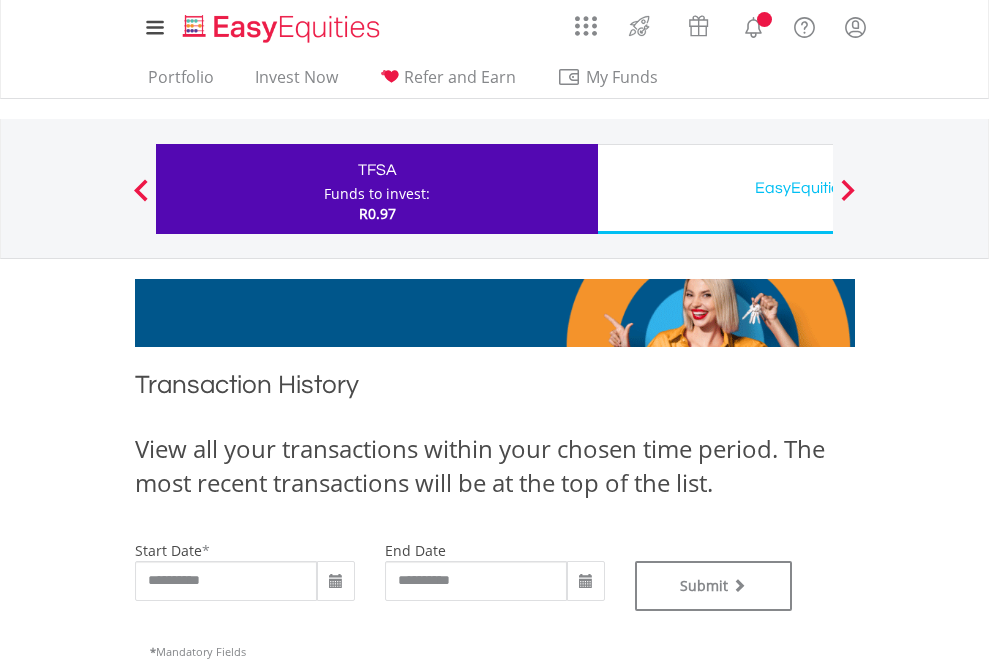 click on "EasyEquities USD" at bounding box center (818, 188) 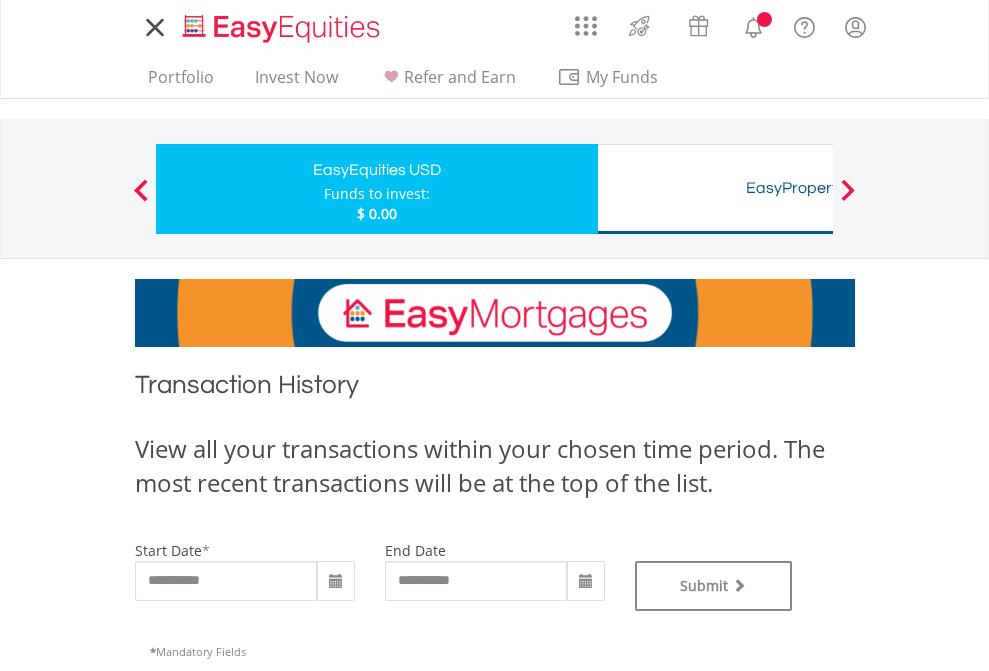 scroll, scrollTop: 0, scrollLeft: 0, axis: both 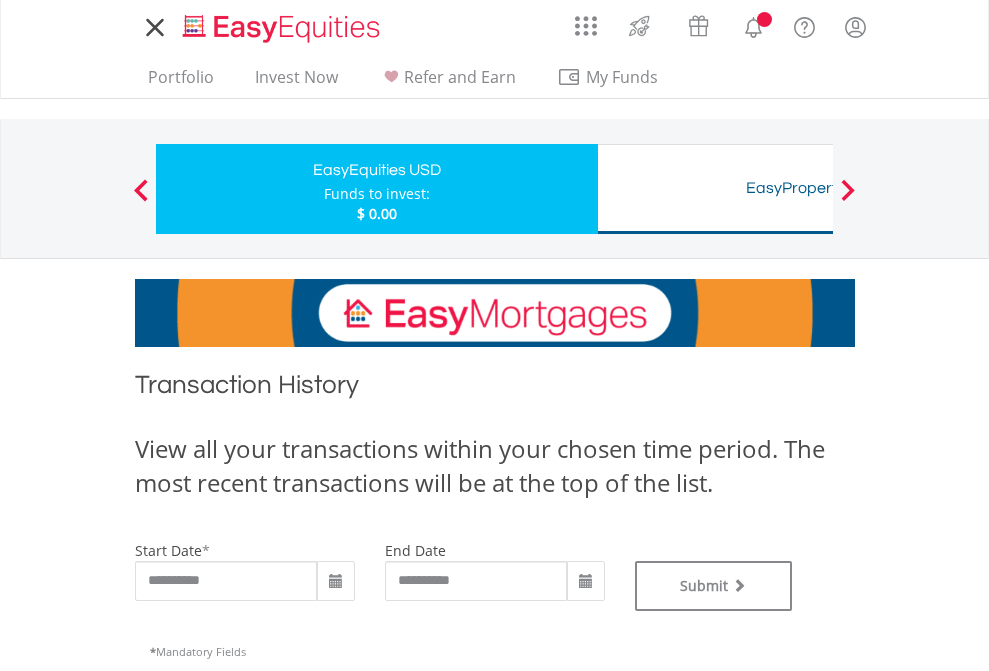 type on "**********" 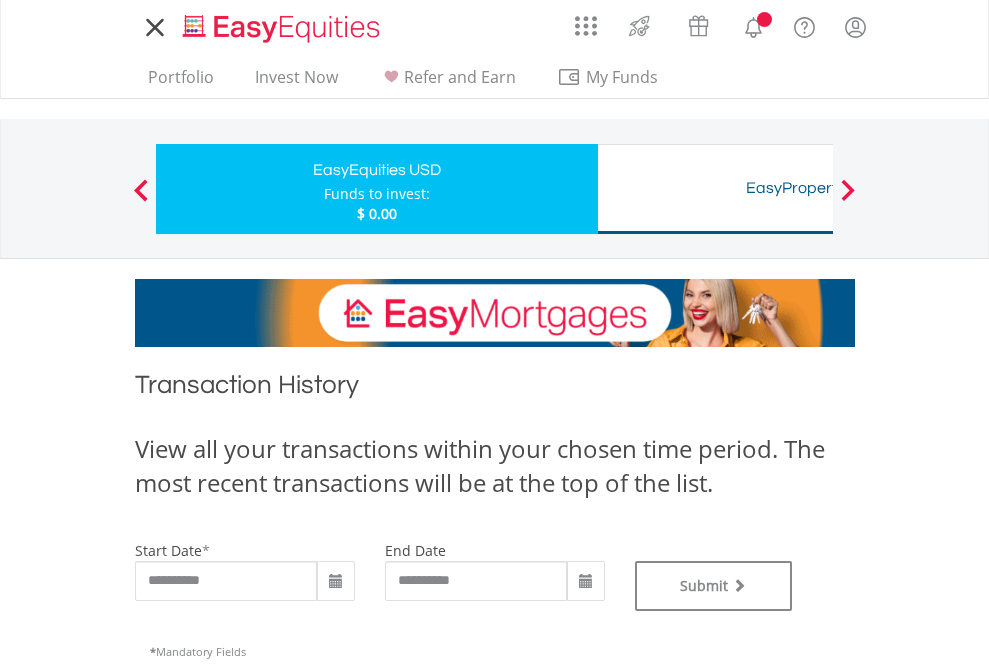 type on "**********" 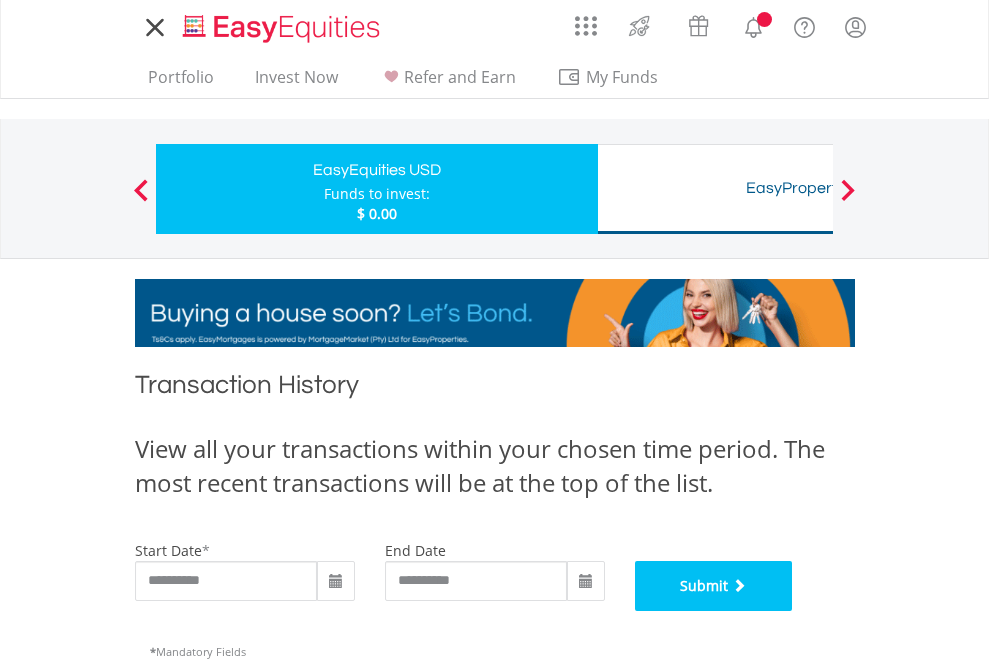 click on "Submit" at bounding box center [714, 586] 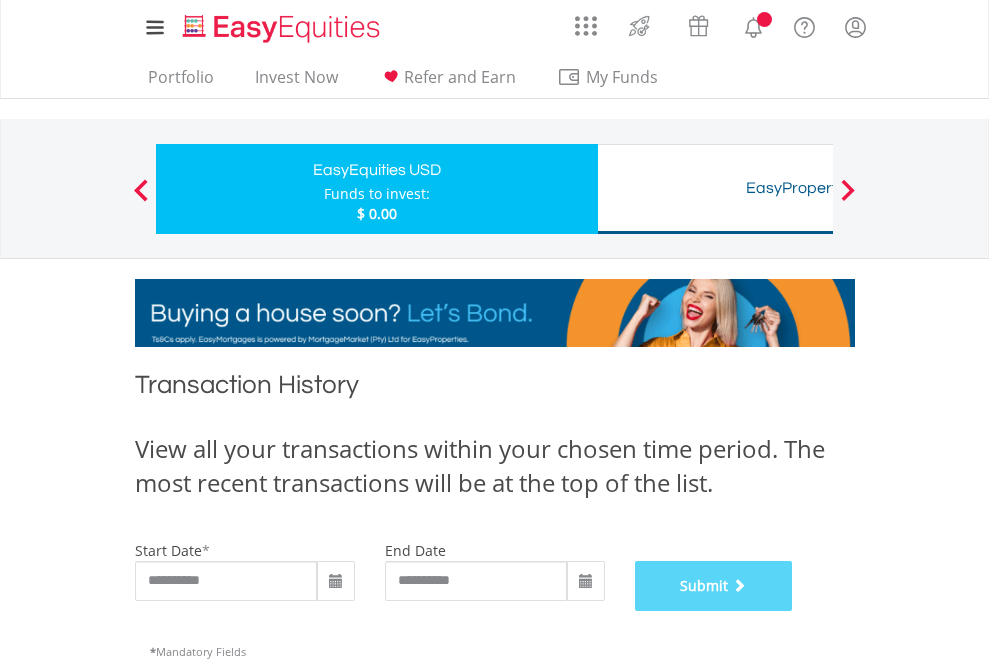 scroll, scrollTop: 811, scrollLeft: 0, axis: vertical 